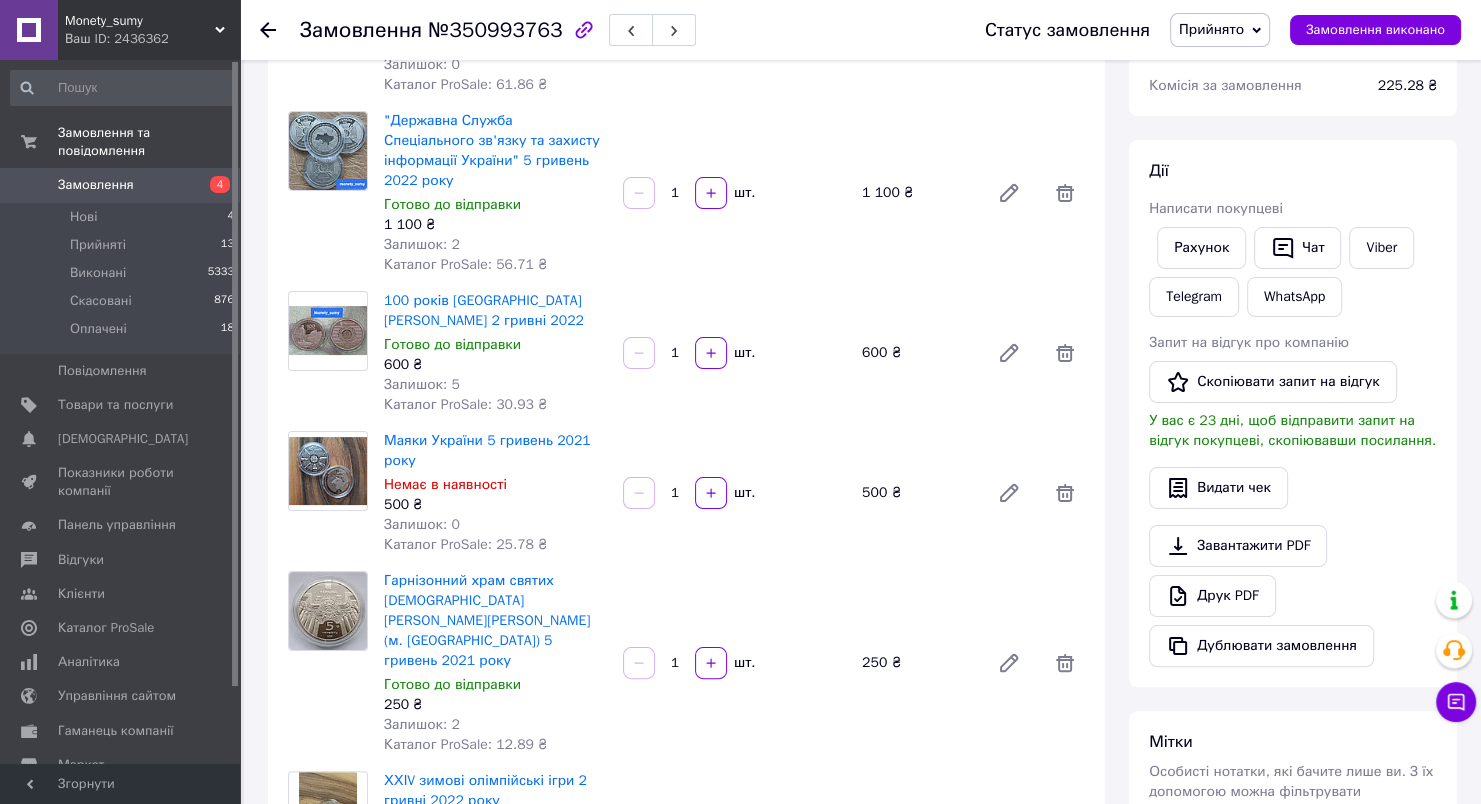 scroll, scrollTop: 310, scrollLeft: 0, axis: vertical 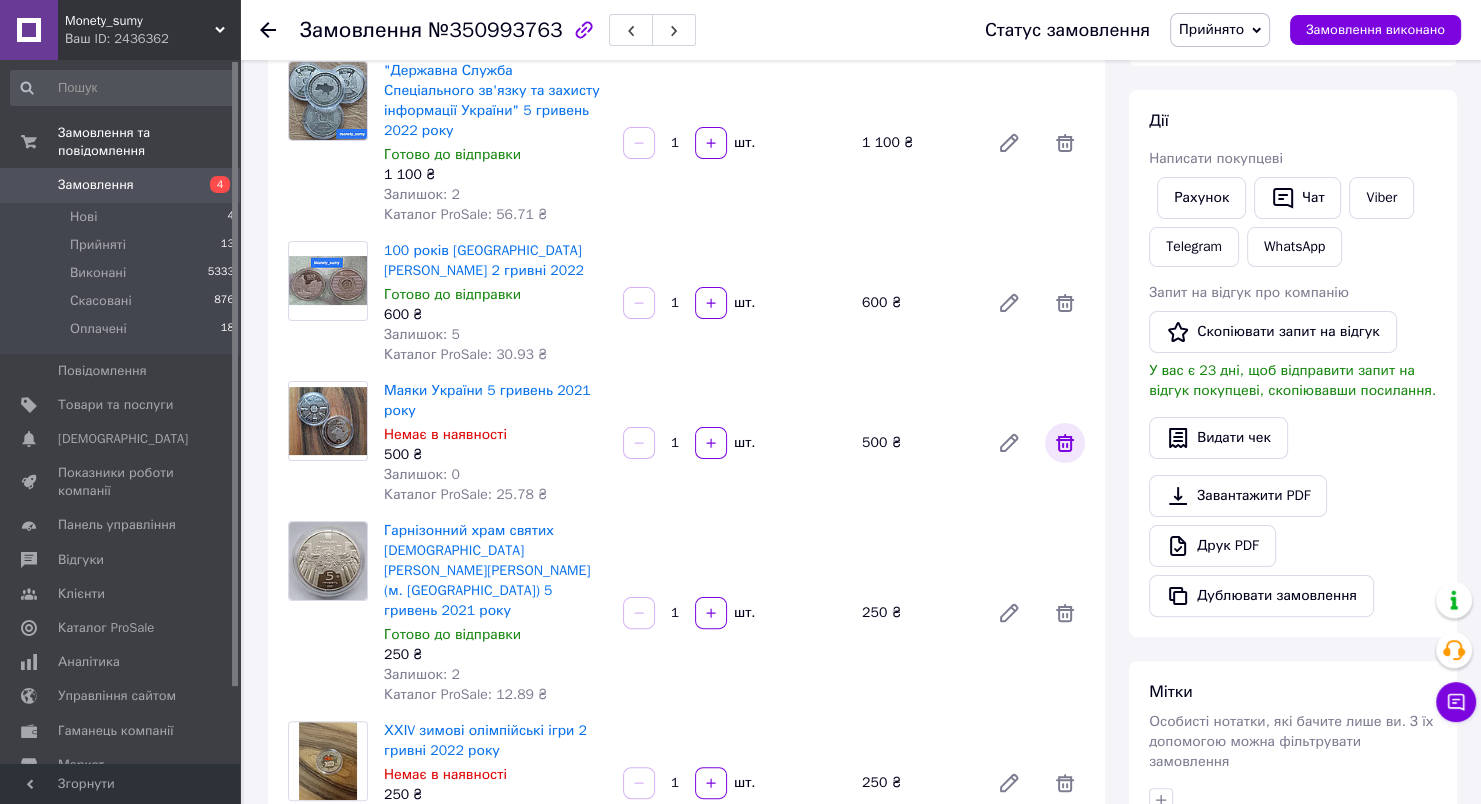 click 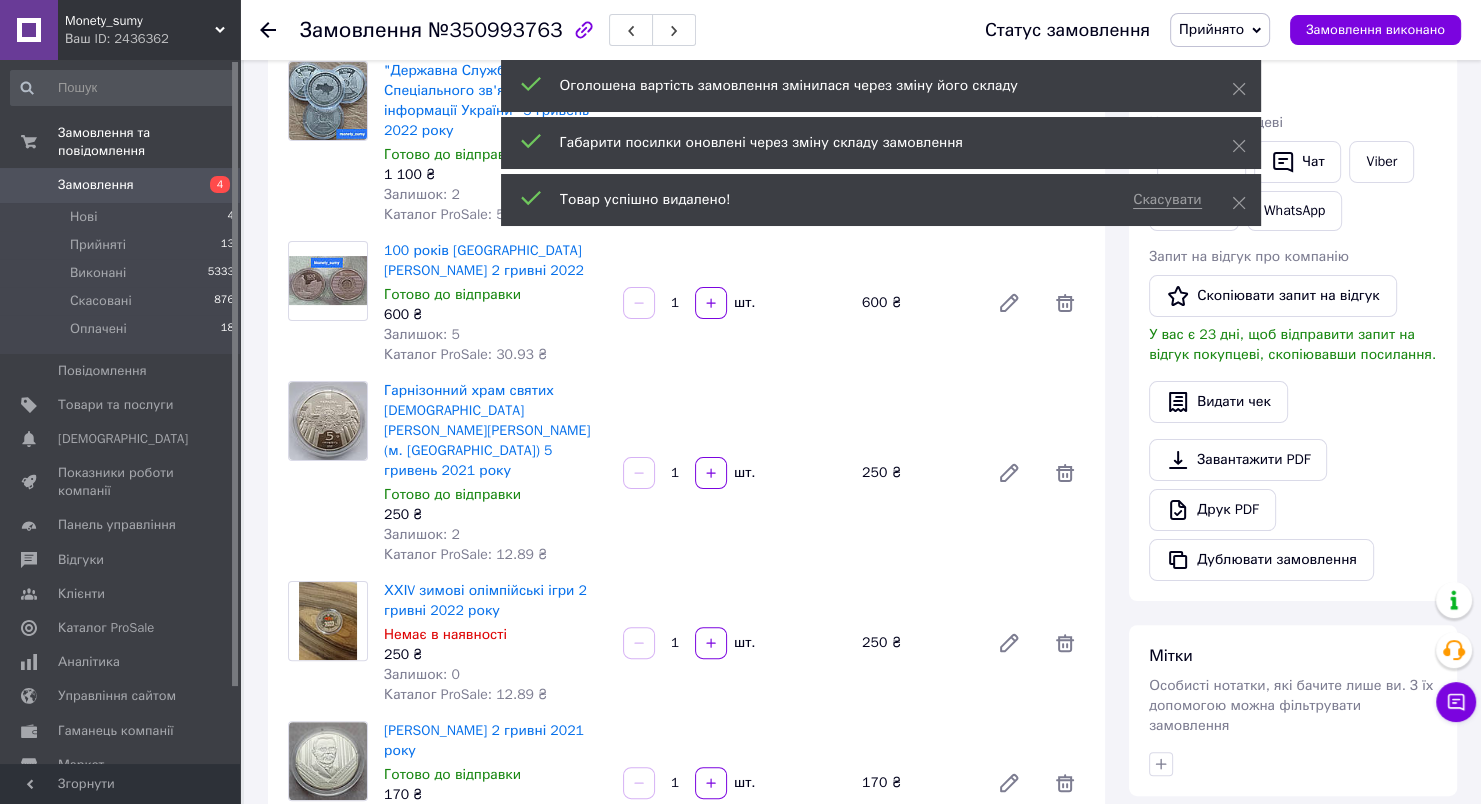 scroll, scrollTop: 24, scrollLeft: 0, axis: vertical 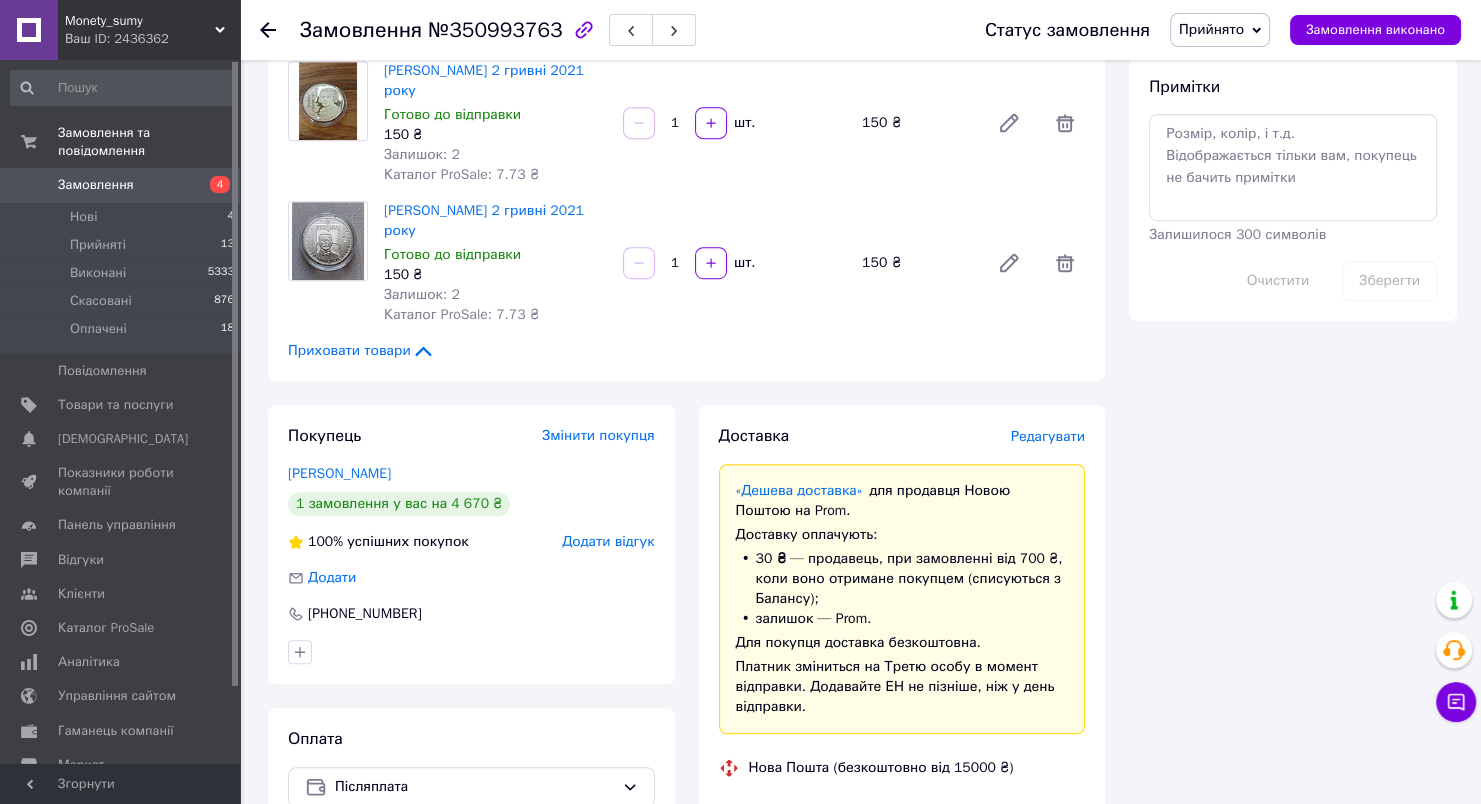 click on "Редагувати" at bounding box center (1048, 436) 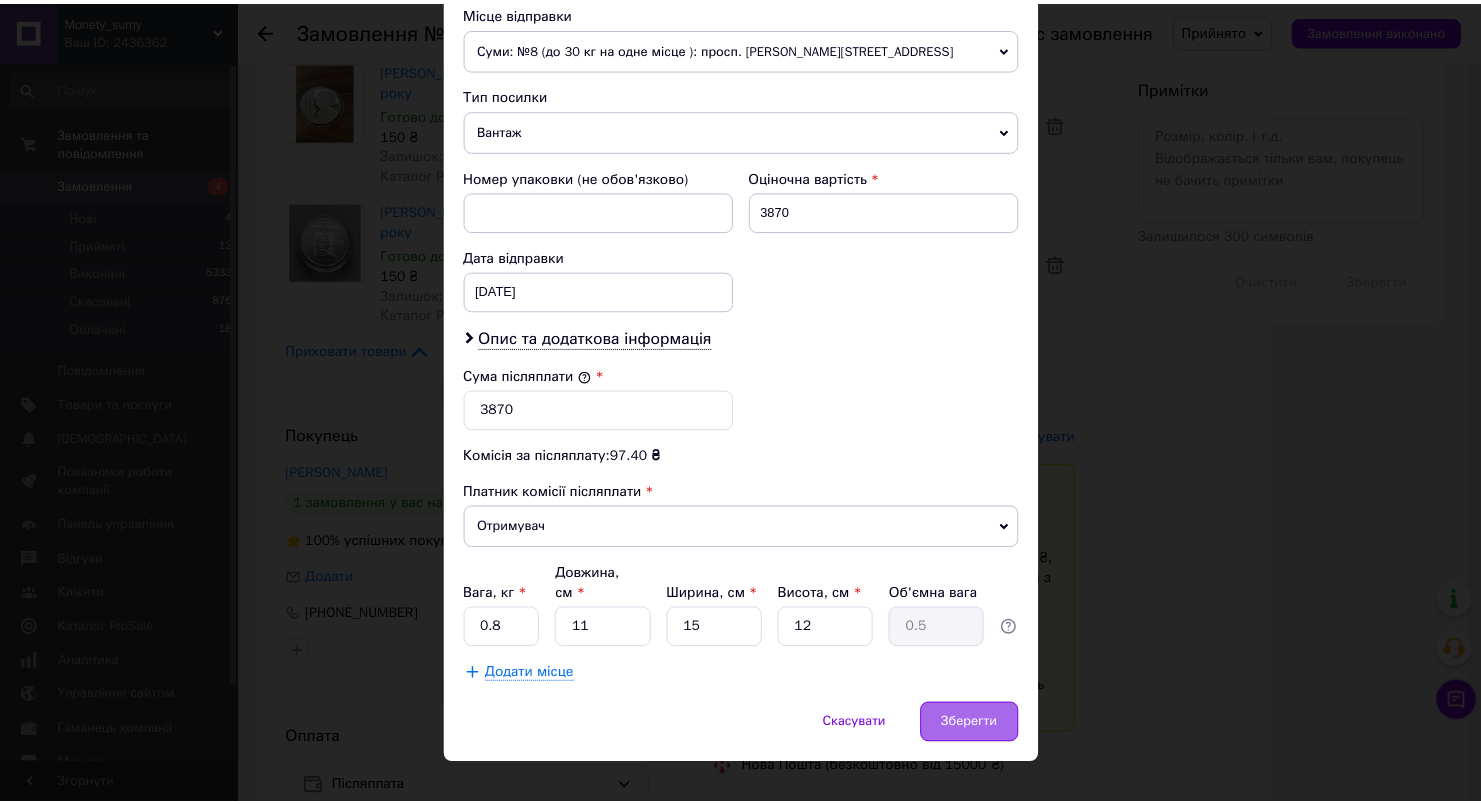 scroll, scrollTop: 716, scrollLeft: 0, axis: vertical 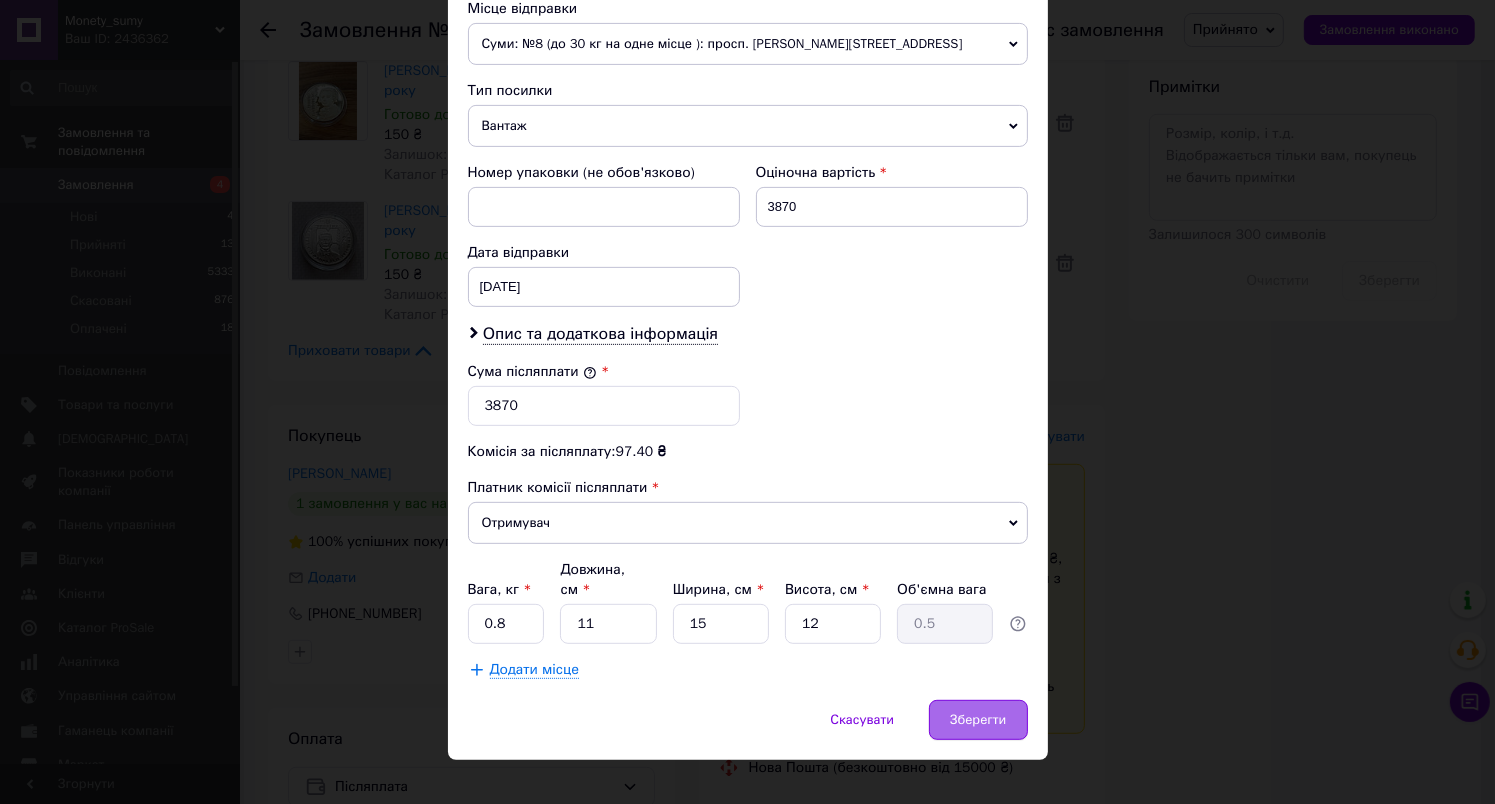 click on "Зберегти" at bounding box center (978, 720) 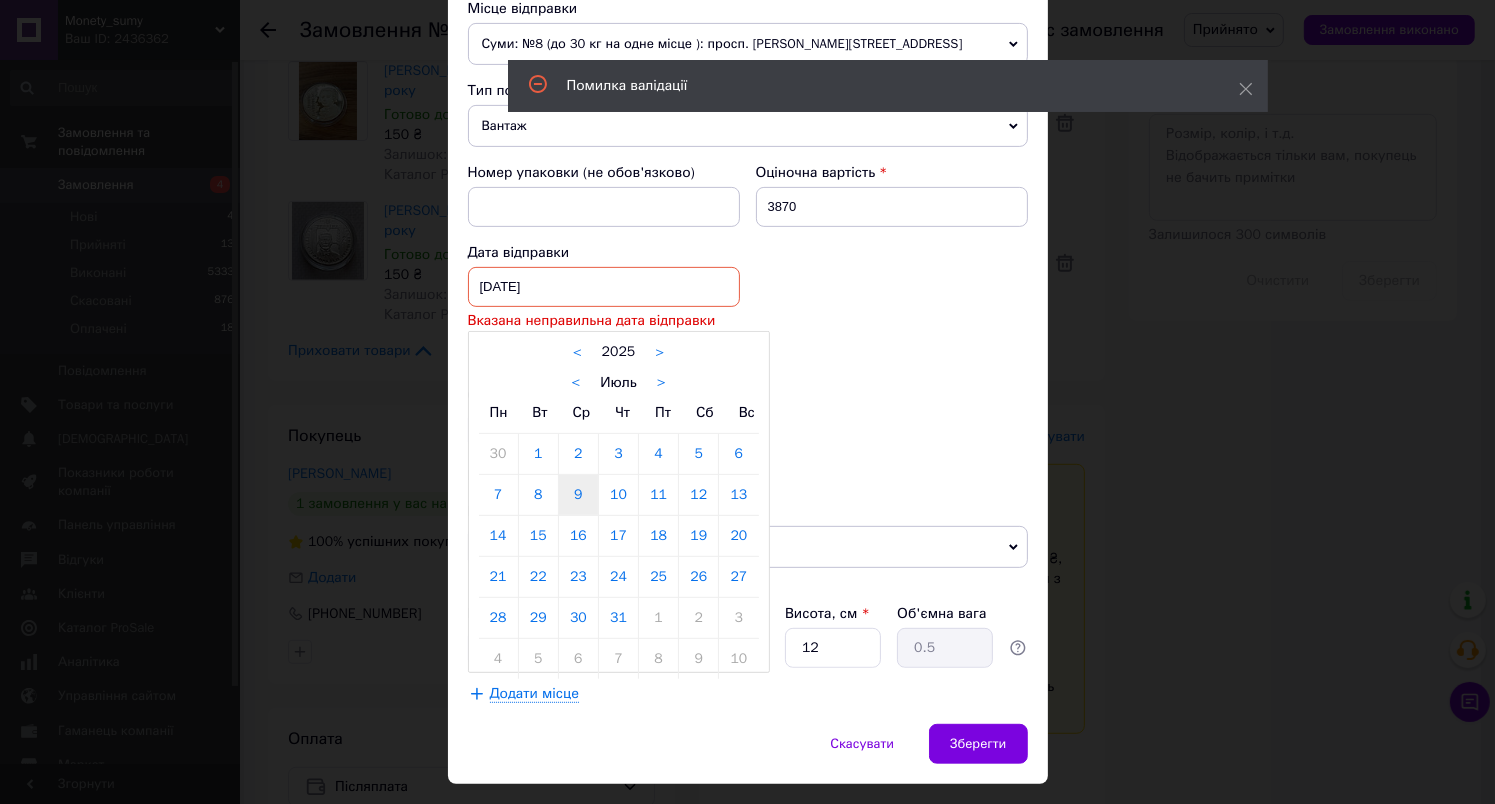 click on "[DATE] < 2025 > < Июль > Пн Вт Ср Чт Пт Сб Вс 30 1 2 3 4 5 6 7 8 9 10 11 12 13 14 15 16 17 18 19 20 21 22 23 24 25 26 27 28 29 30 31 1 2 3 4 5 6 7 8 9 10" at bounding box center (604, 287) 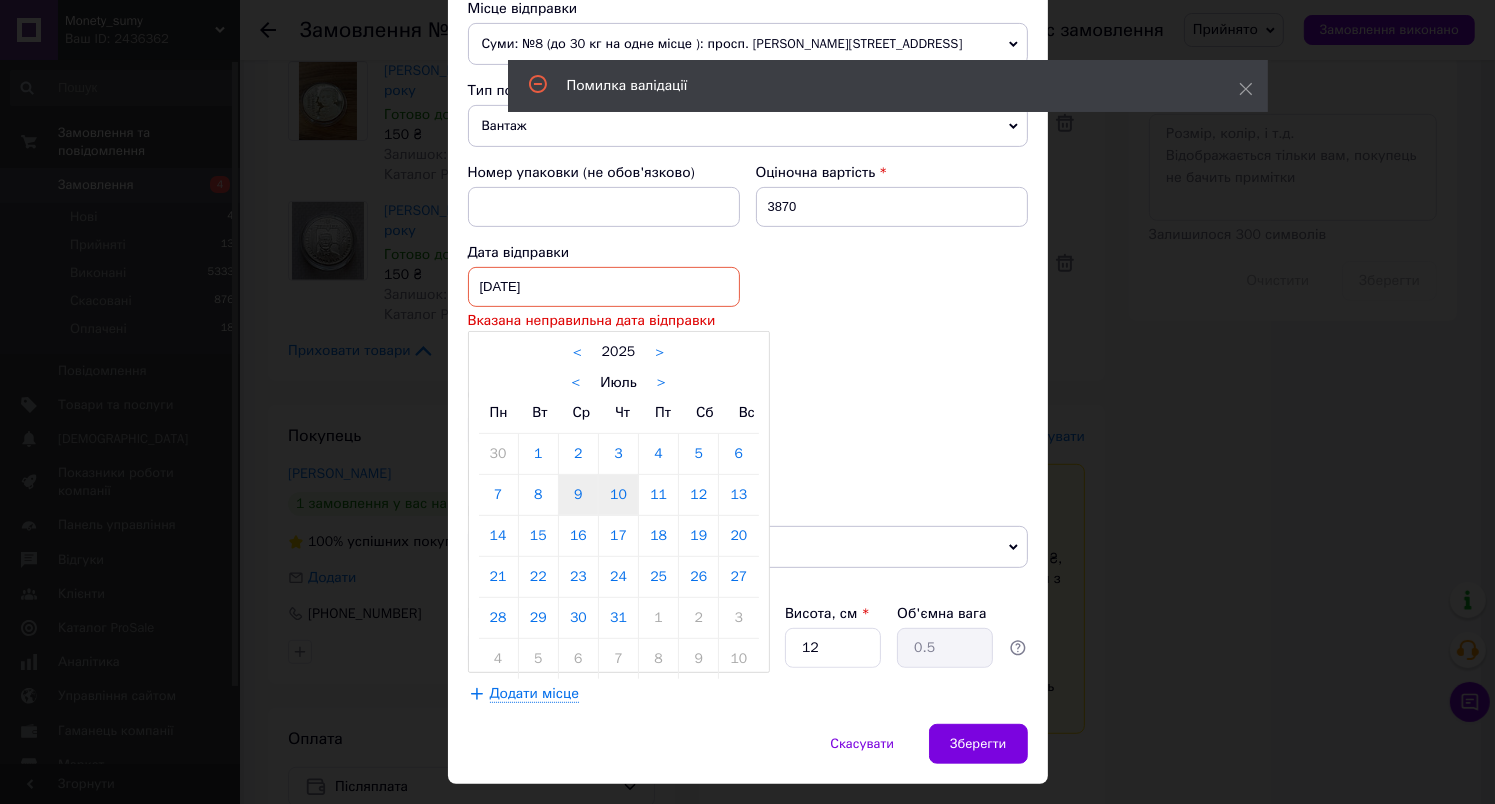 click on "10" at bounding box center (618, 495) 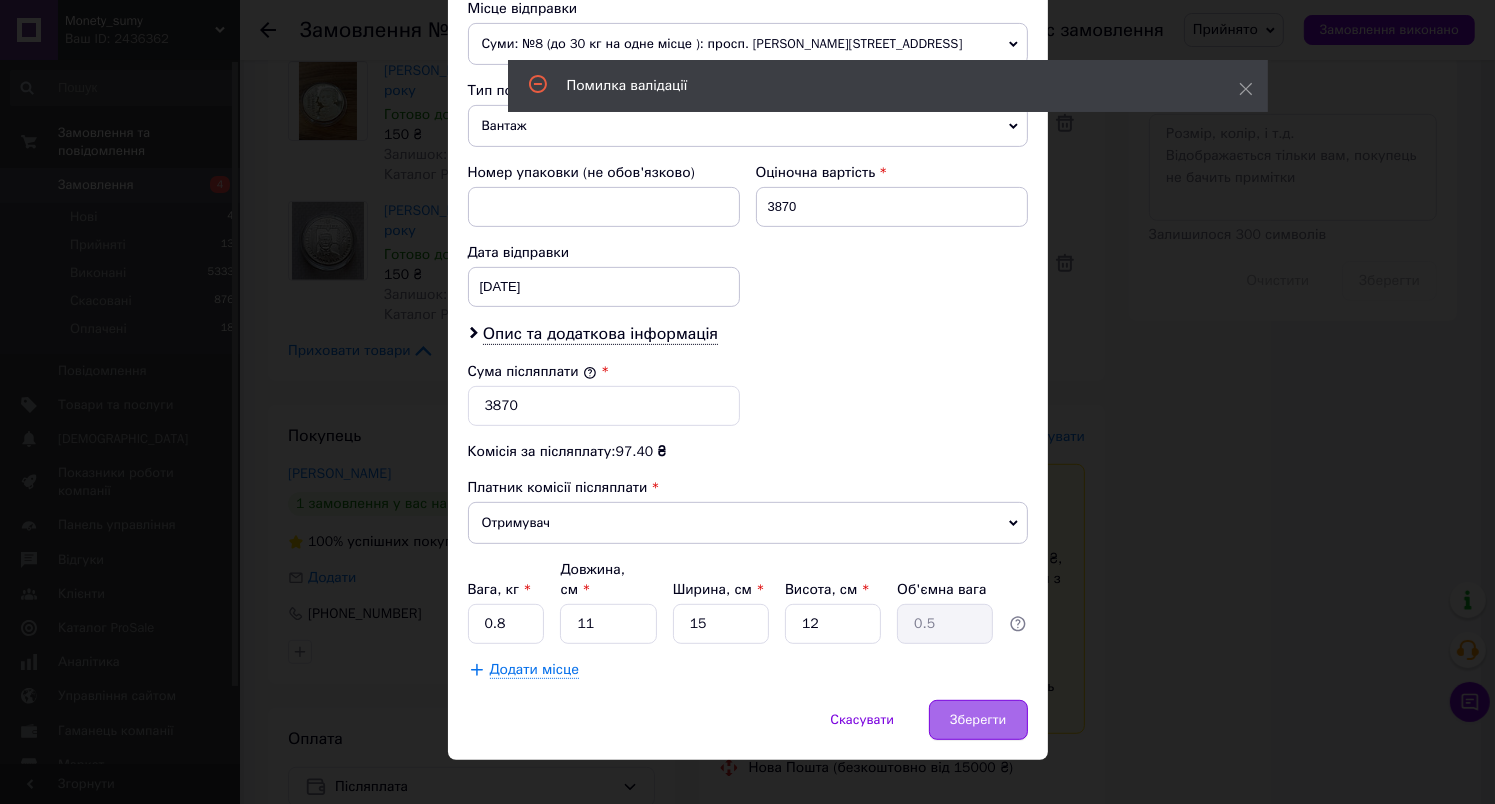 click on "Зберегти" at bounding box center [978, 720] 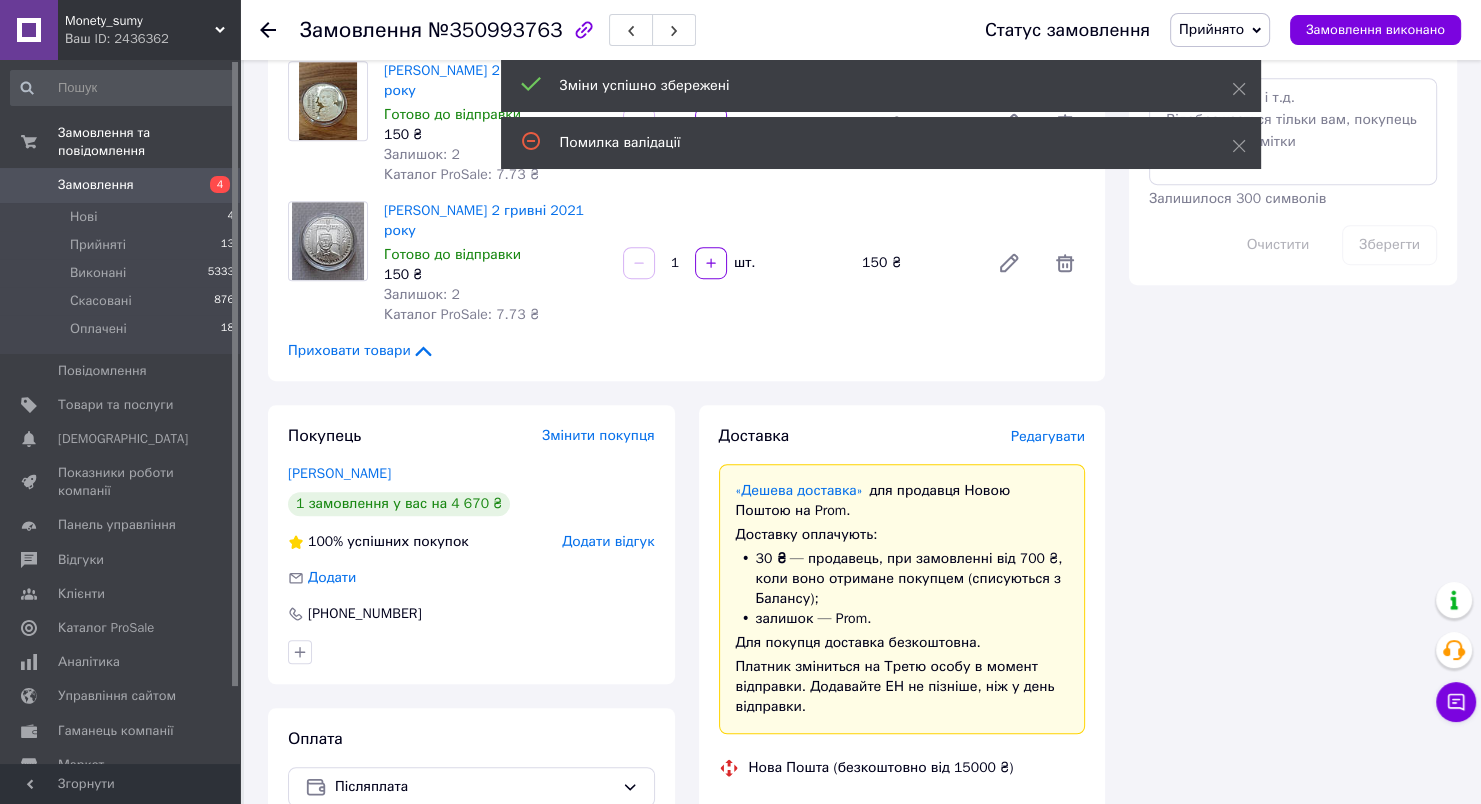 scroll, scrollTop: 92, scrollLeft: 0, axis: vertical 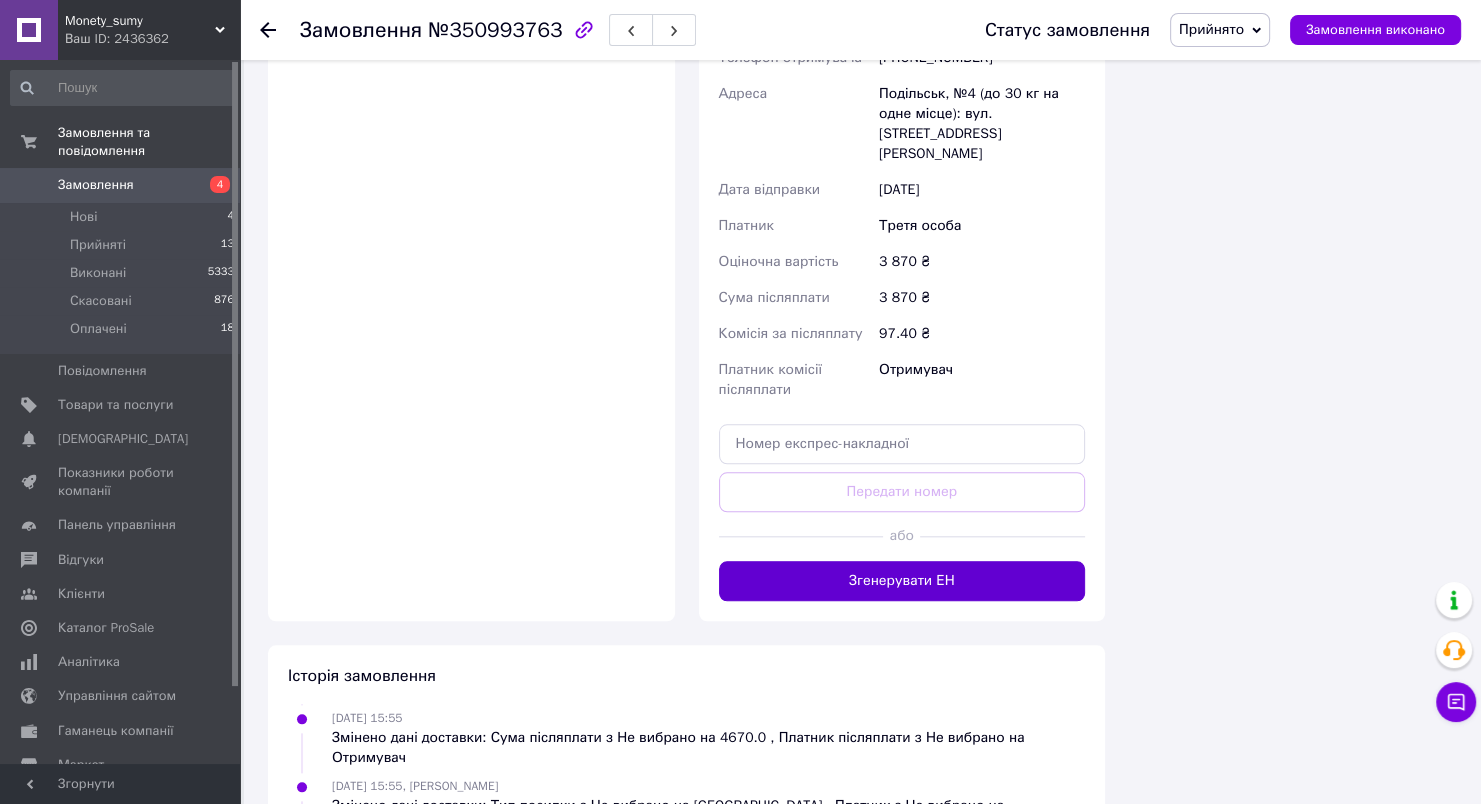click on "Згенерувати ЕН" at bounding box center (902, 581) 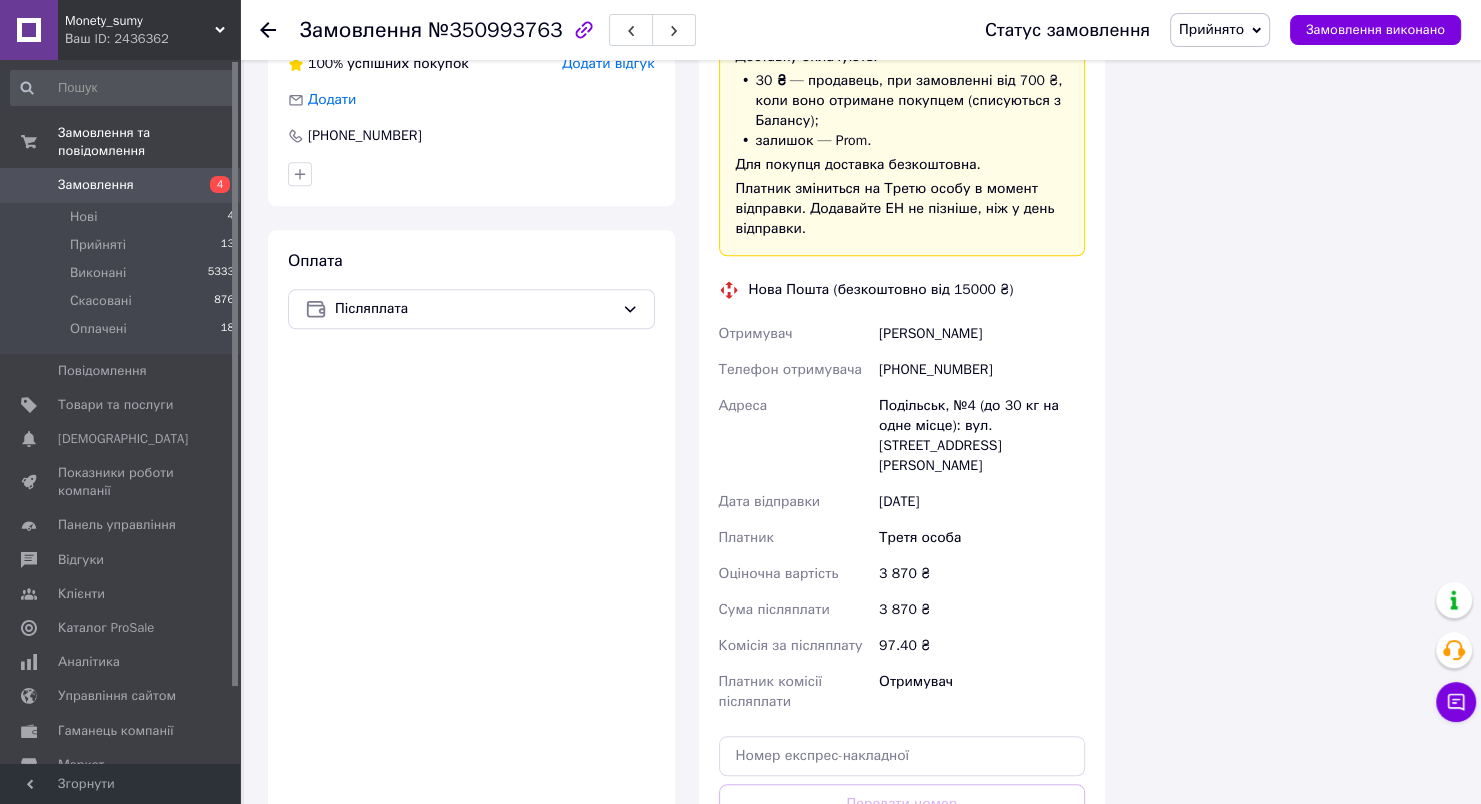 scroll, scrollTop: 1400, scrollLeft: 0, axis: vertical 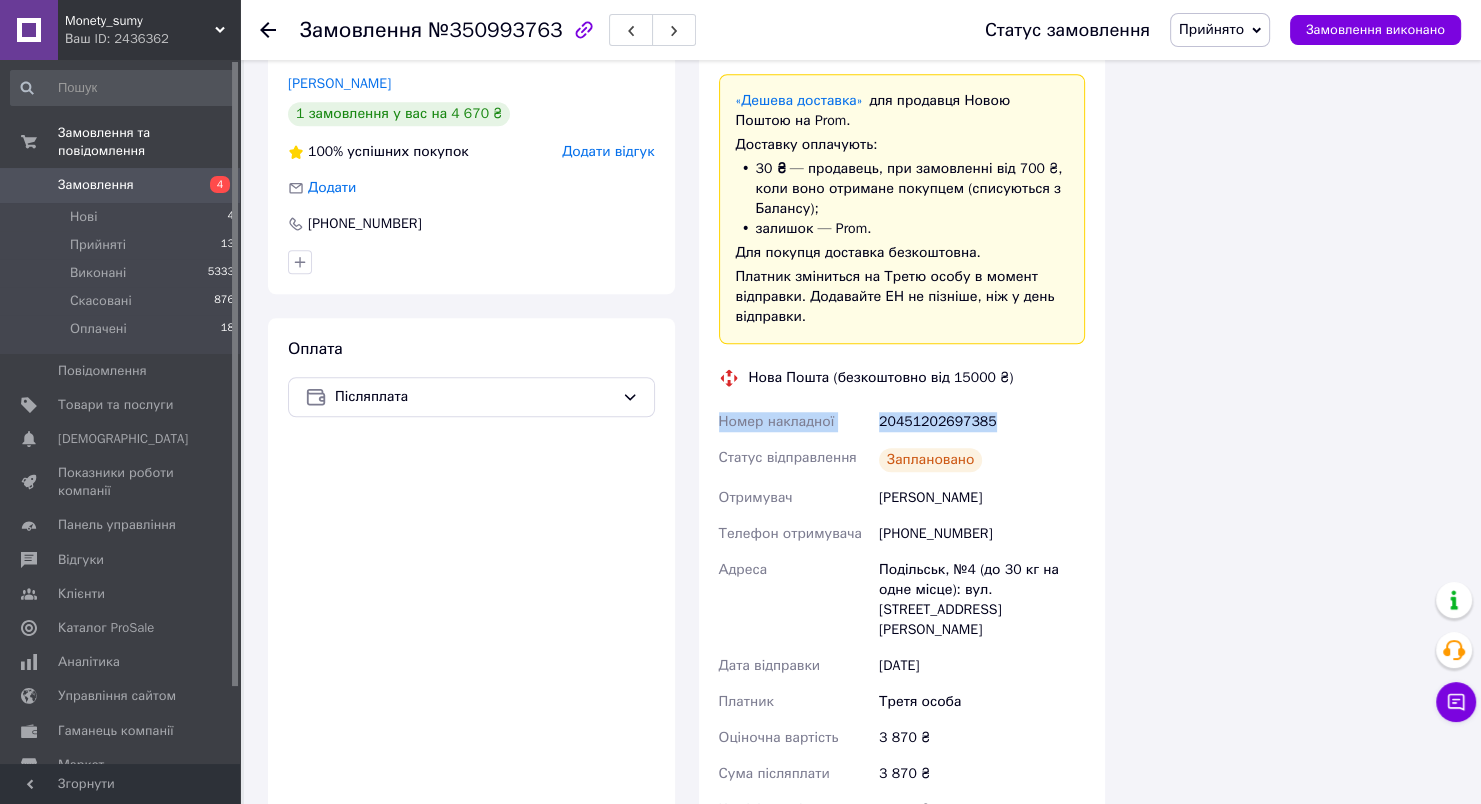 drag, startPoint x: 995, startPoint y: 411, endPoint x: 705, endPoint y: 403, distance: 290.11032 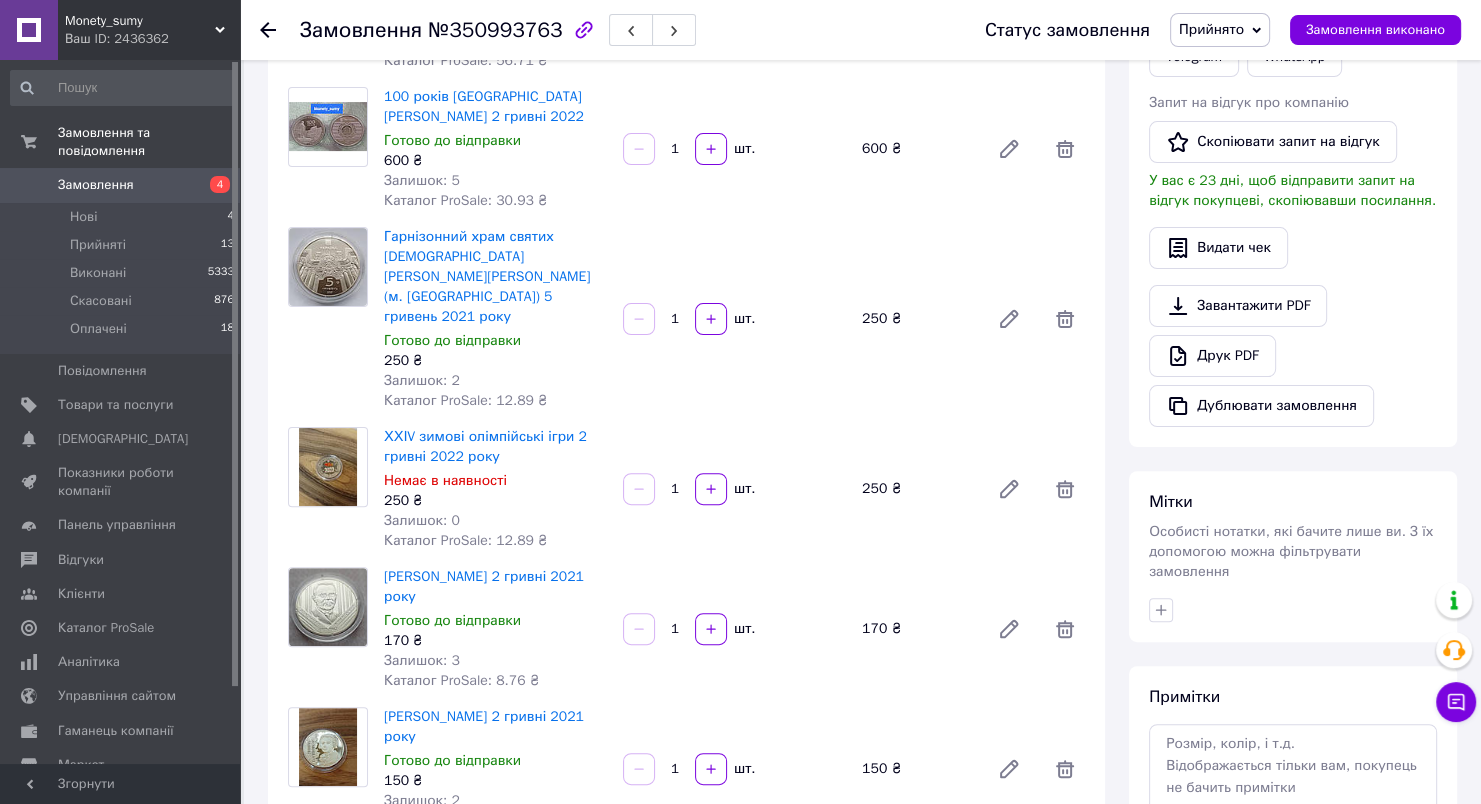 scroll, scrollTop: 300, scrollLeft: 0, axis: vertical 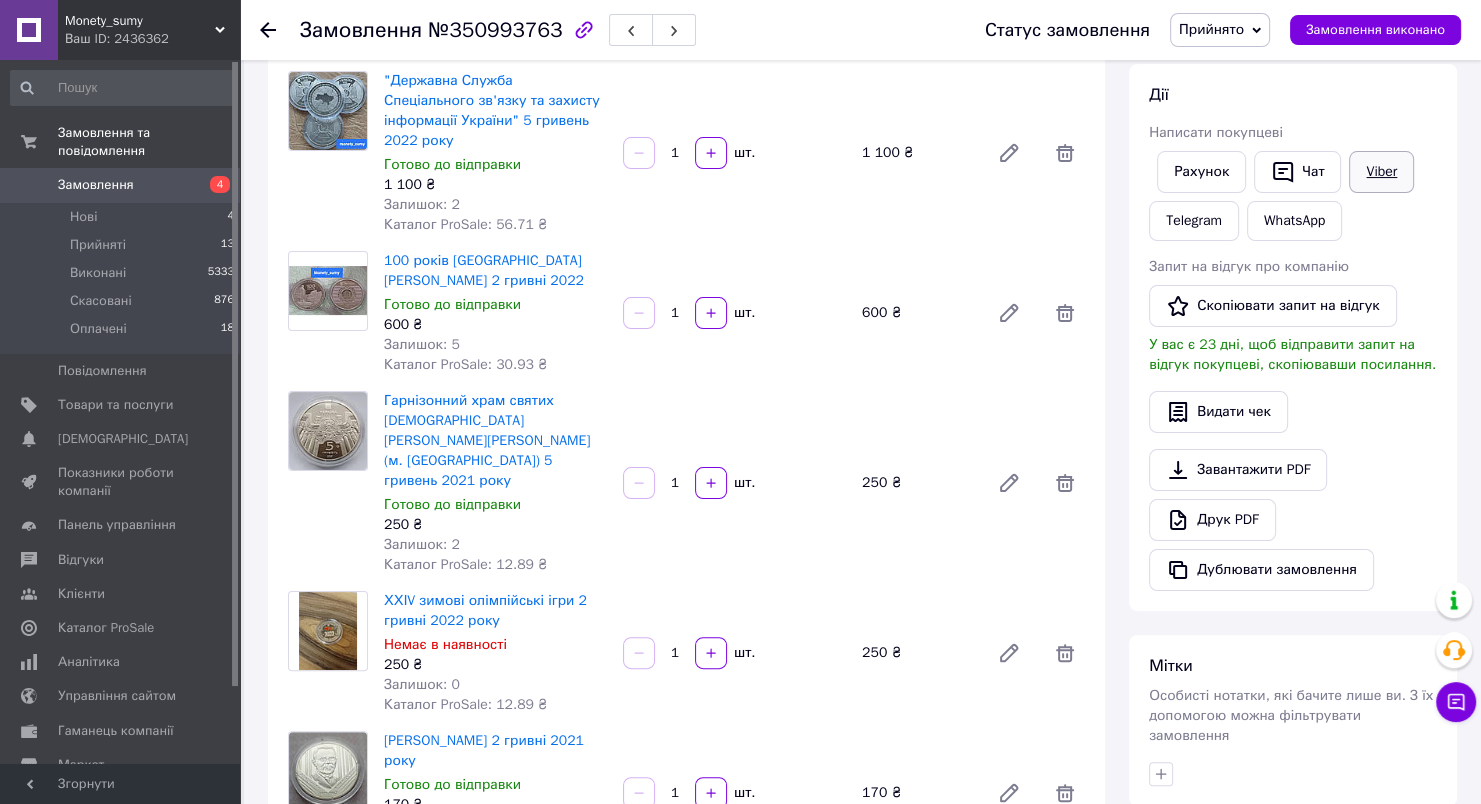 click on "Viber" at bounding box center [1381, 172] 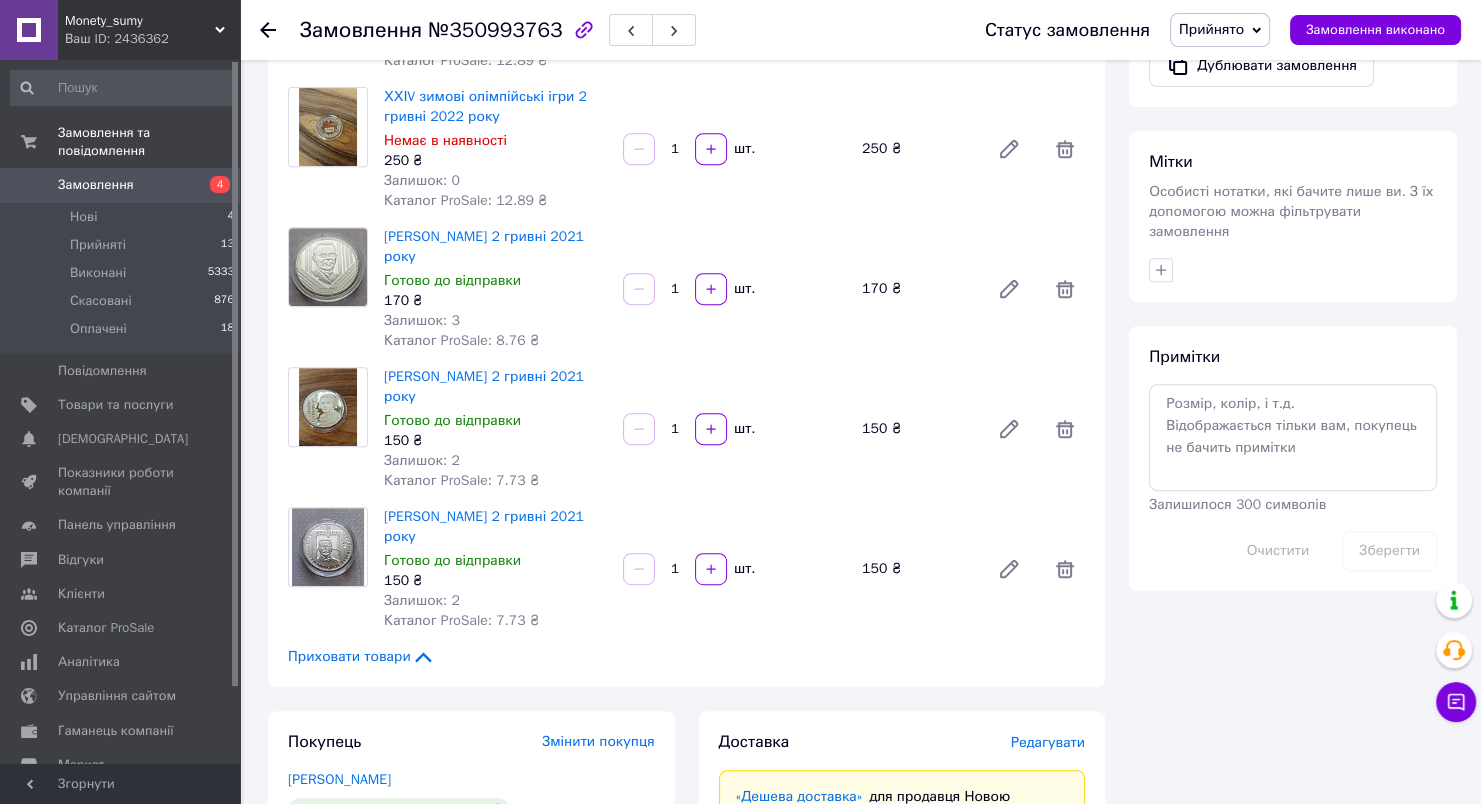 scroll, scrollTop: 800, scrollLeft: 0, axis: vertical 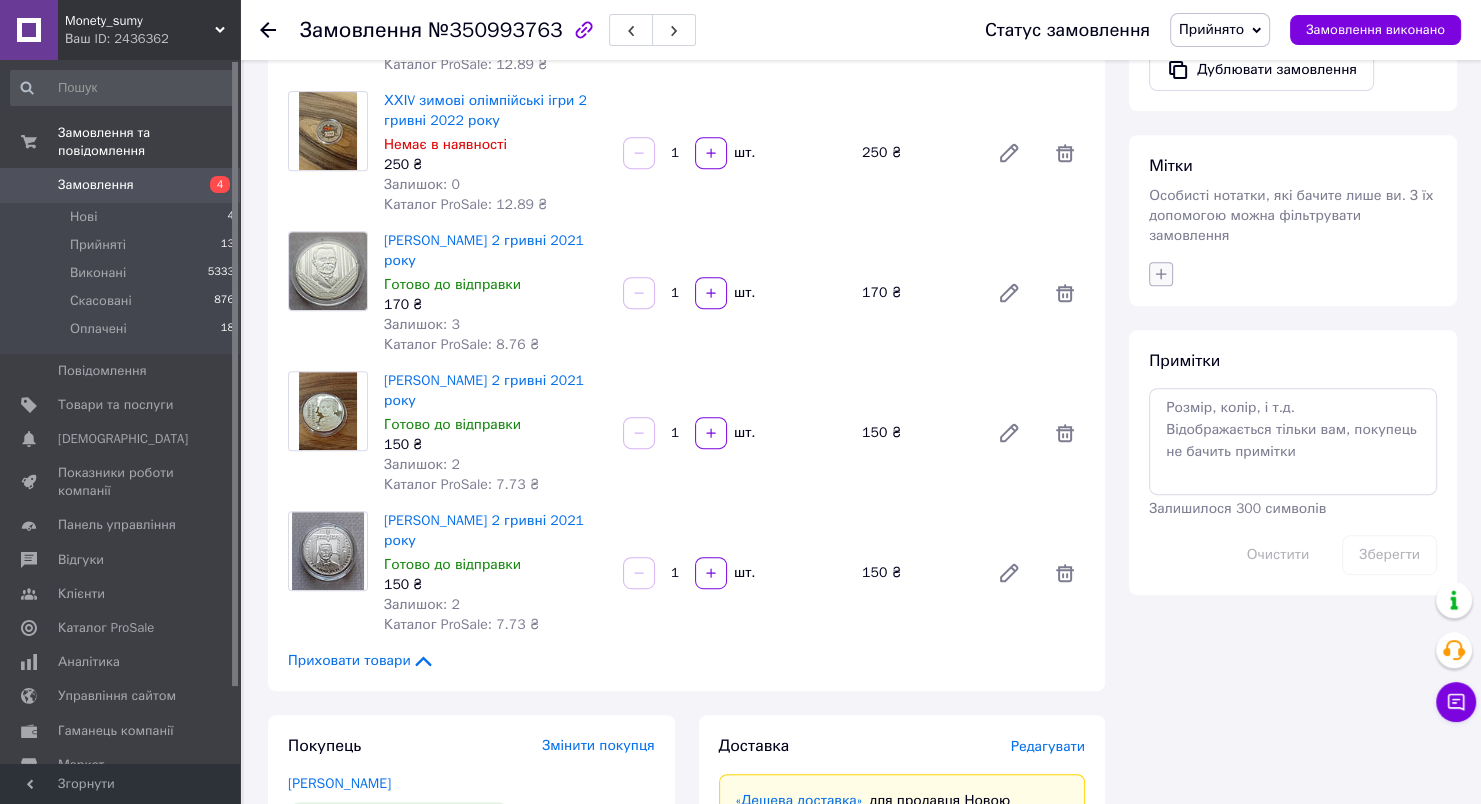 click 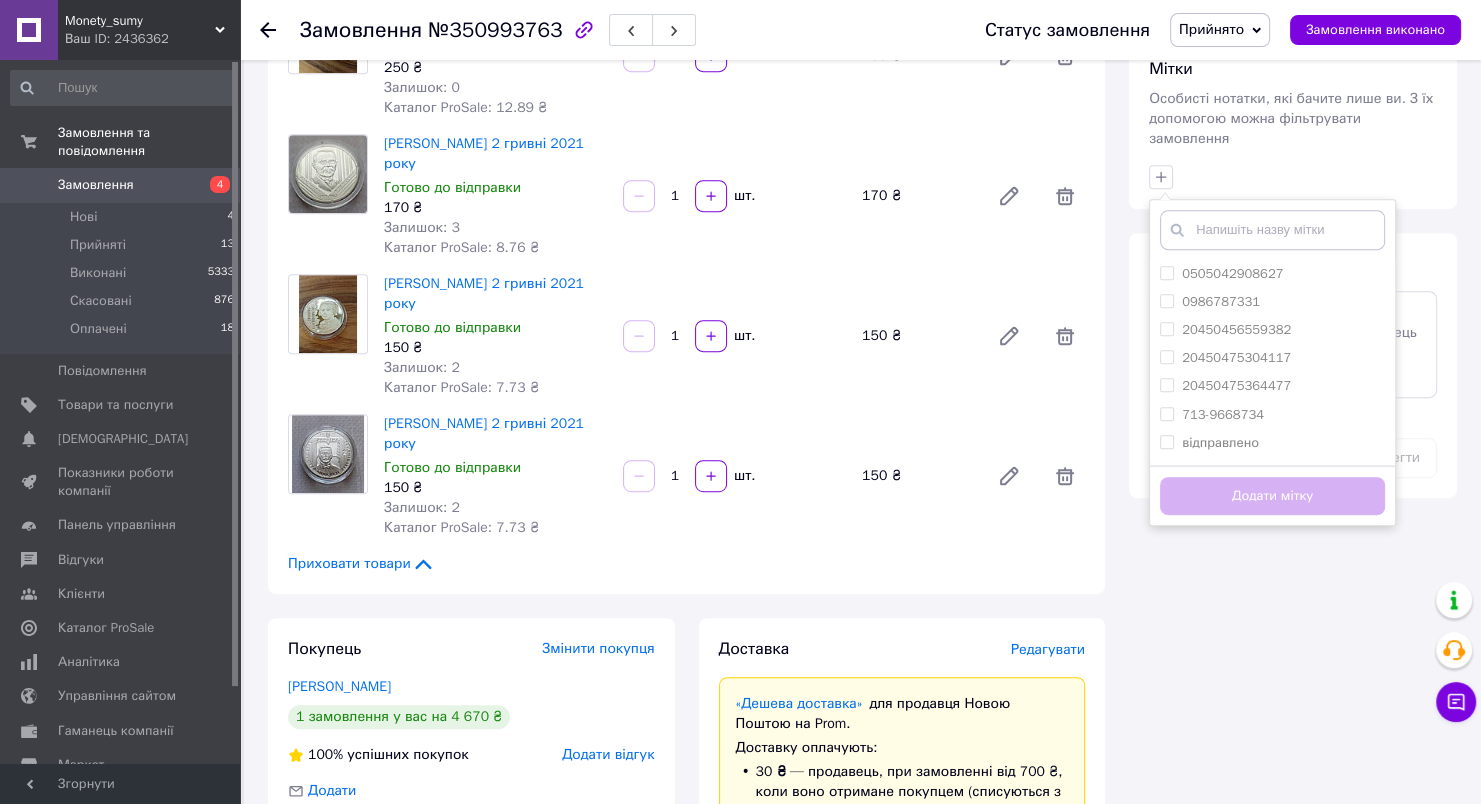 scroll, scrollTop: 1000, scrollLeft: 0, axis: vertical 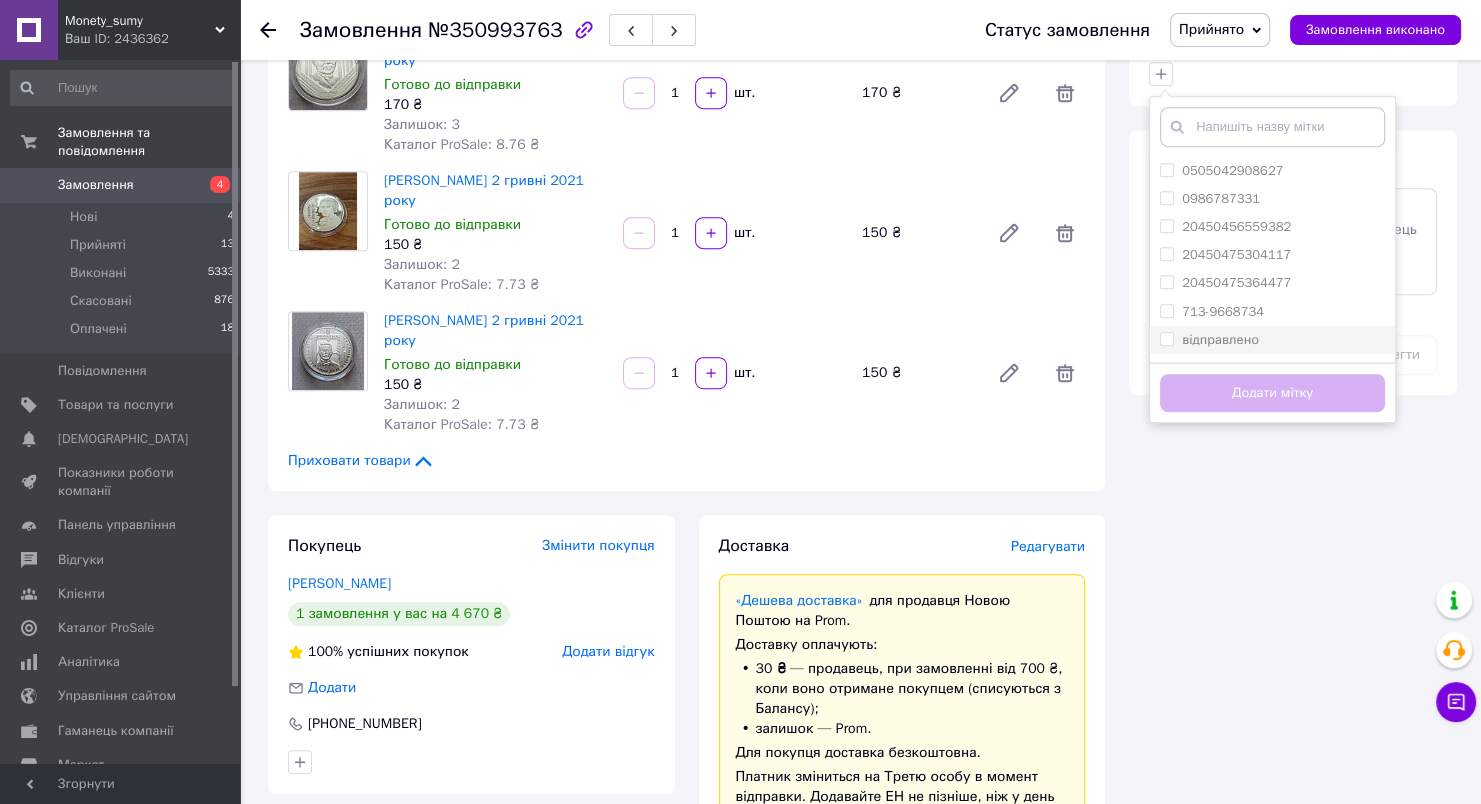 click on "відправлено" at bounding box center [1166, 338] 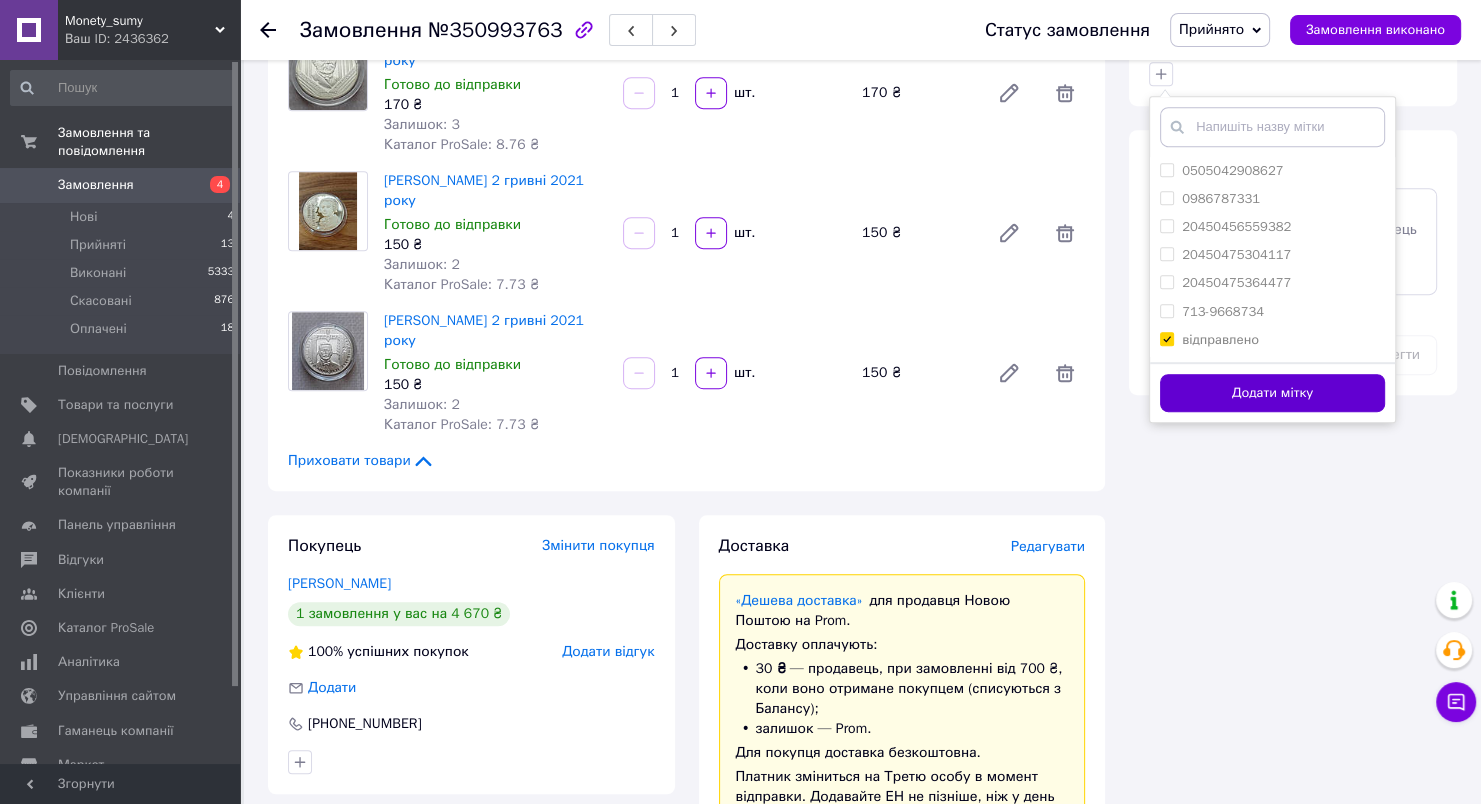 click on "Додати мітку" at bounding box center (1272, 393) 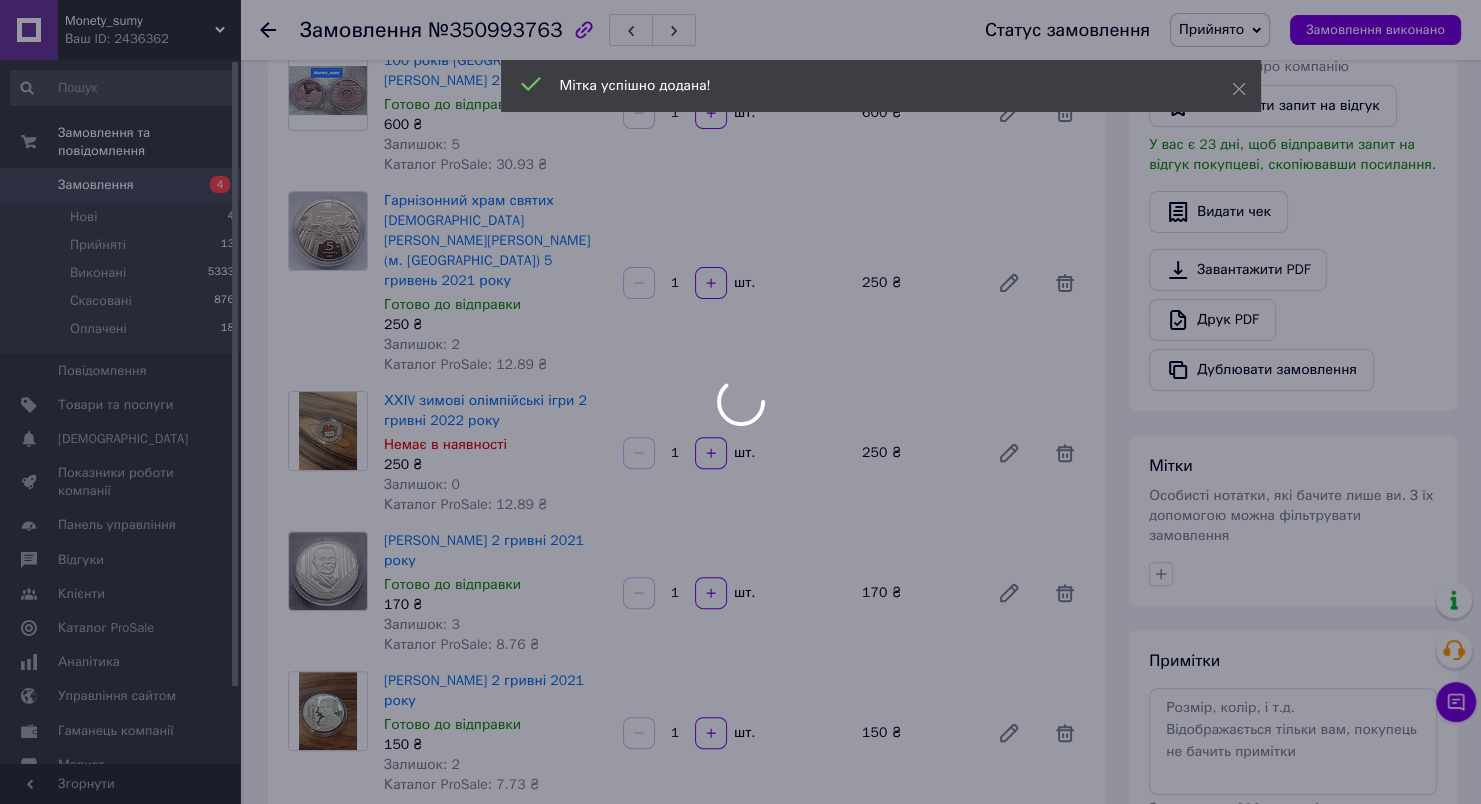 scroll, scrollTop: 693, scrollLeft: 0, axis: vertical 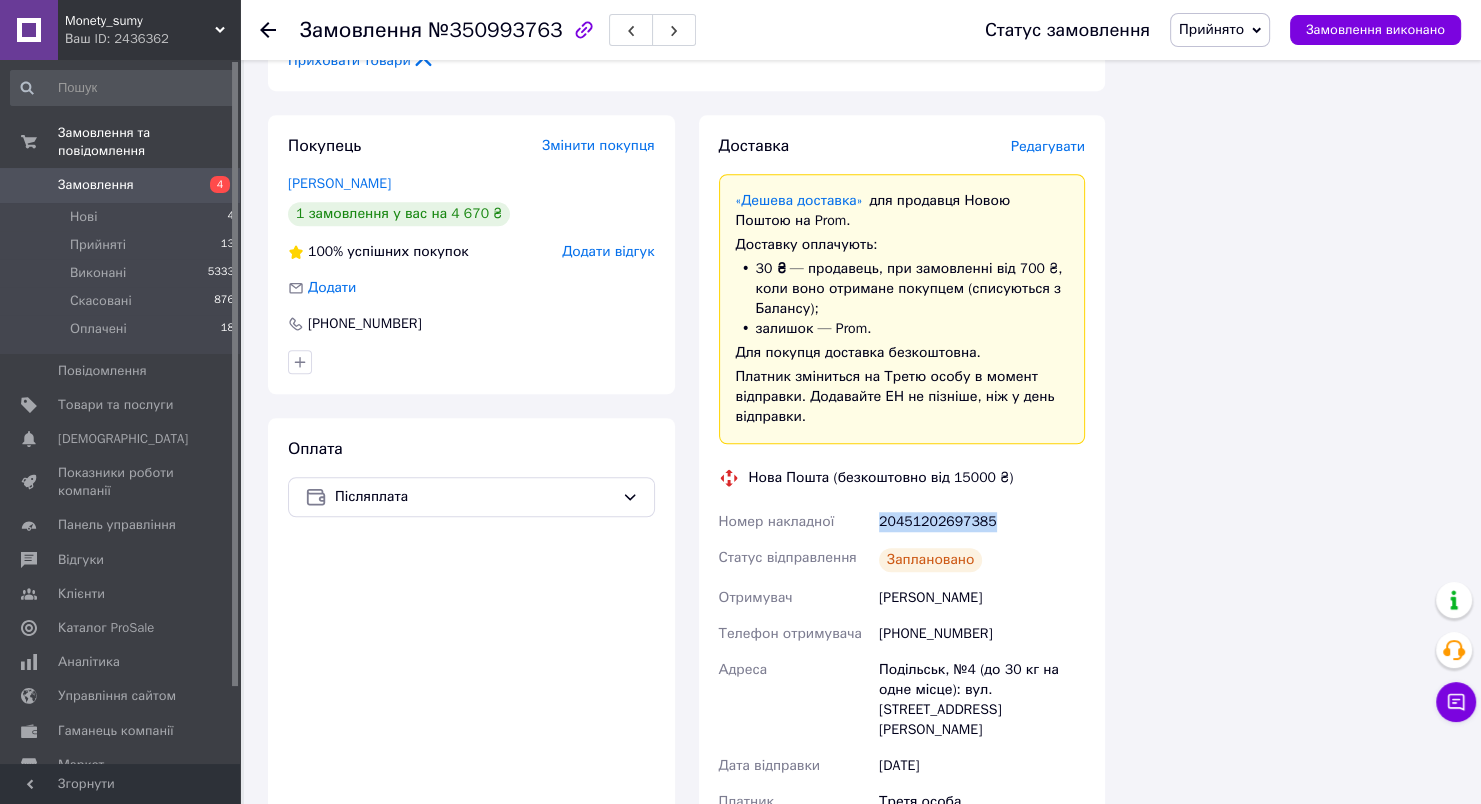 drag, startPoint x: 999, startPoint y: 505, endPoint x: 879, endPoint y: 507, distance: 120.01666 